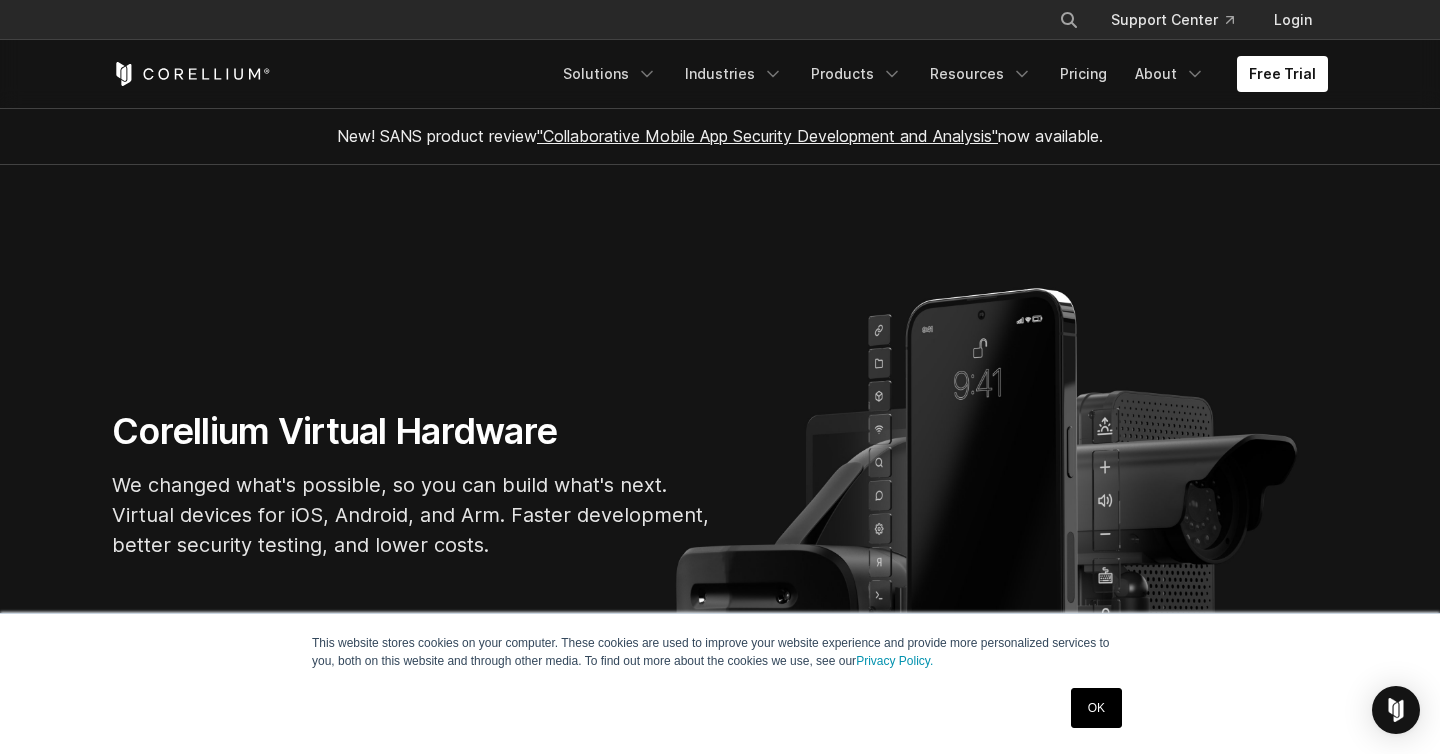 scroll, scrollTop: 0, scrollLeft: 0, axis: both 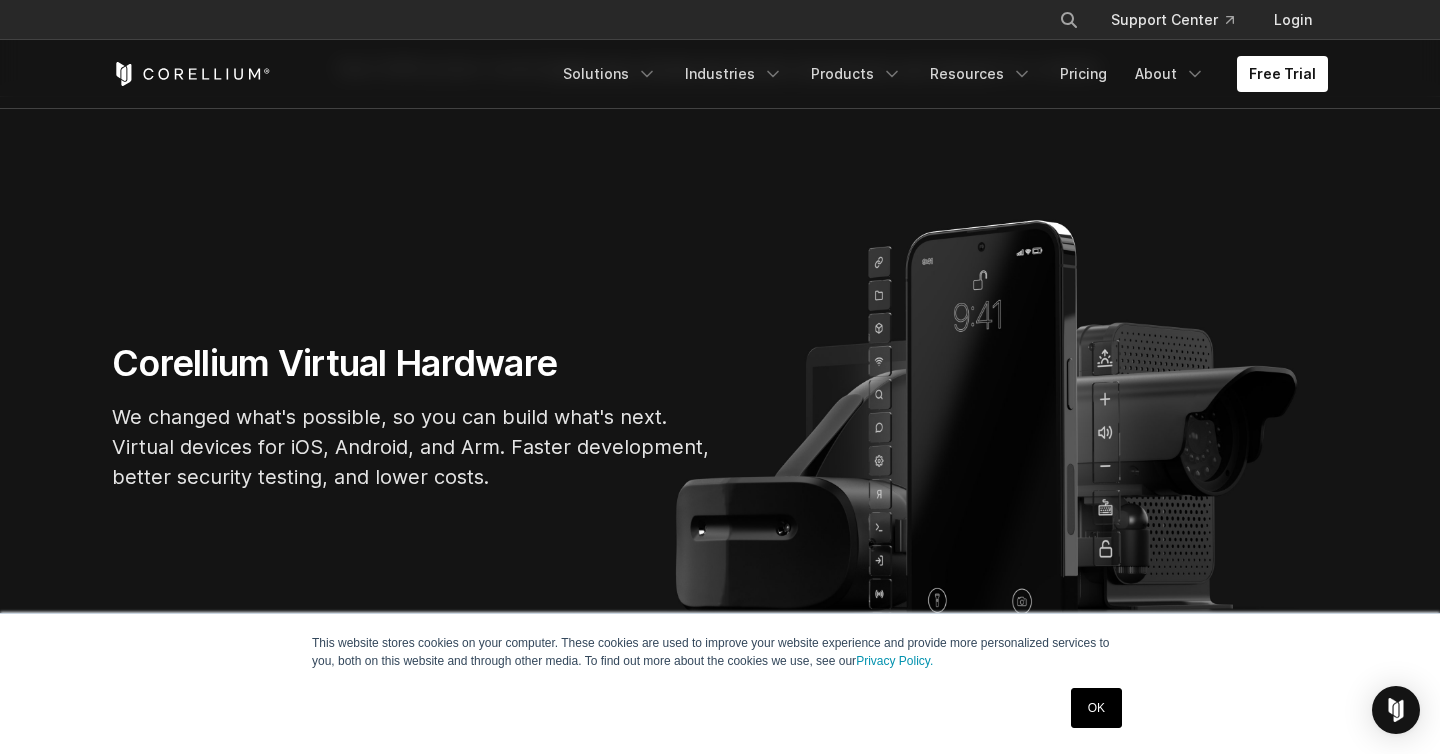 click on "Corellium Virtual Hardware" at bounding box center (412, 363) 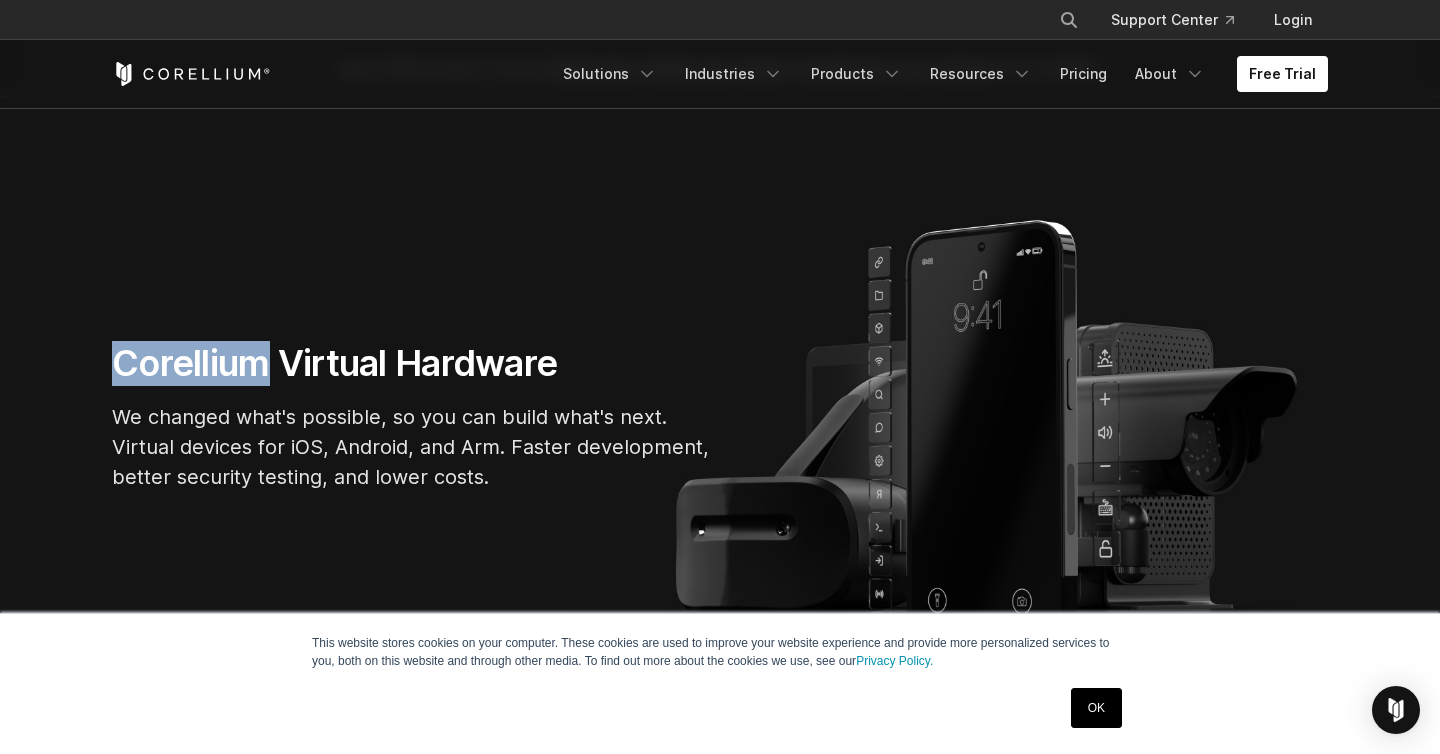 click on "Corellium Virtual Hardware" at bounding box center (412, 363) 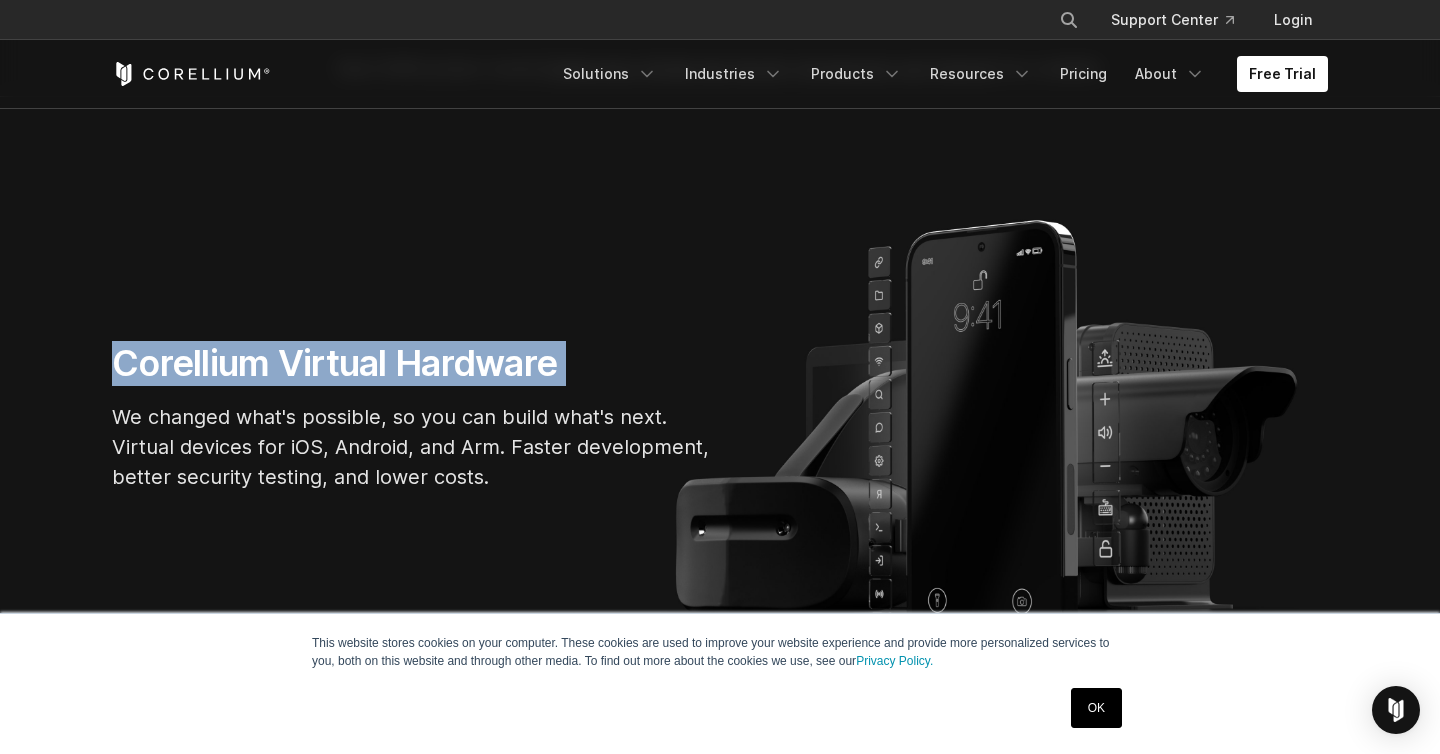 click on "Corellium Virtual Hardware" at bounding box center (412, 363) 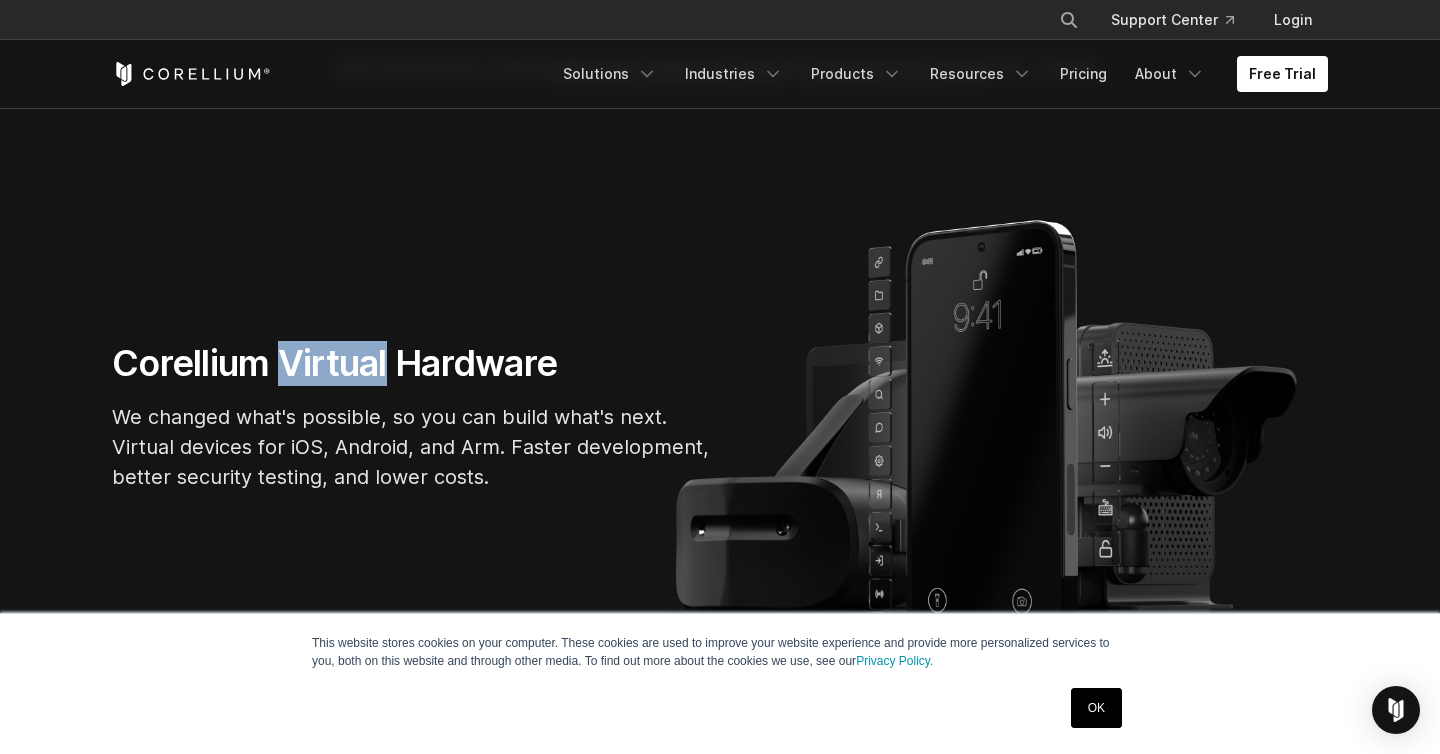 click on "Corellium Virtual Hardware" at bounding box center [412, 363] 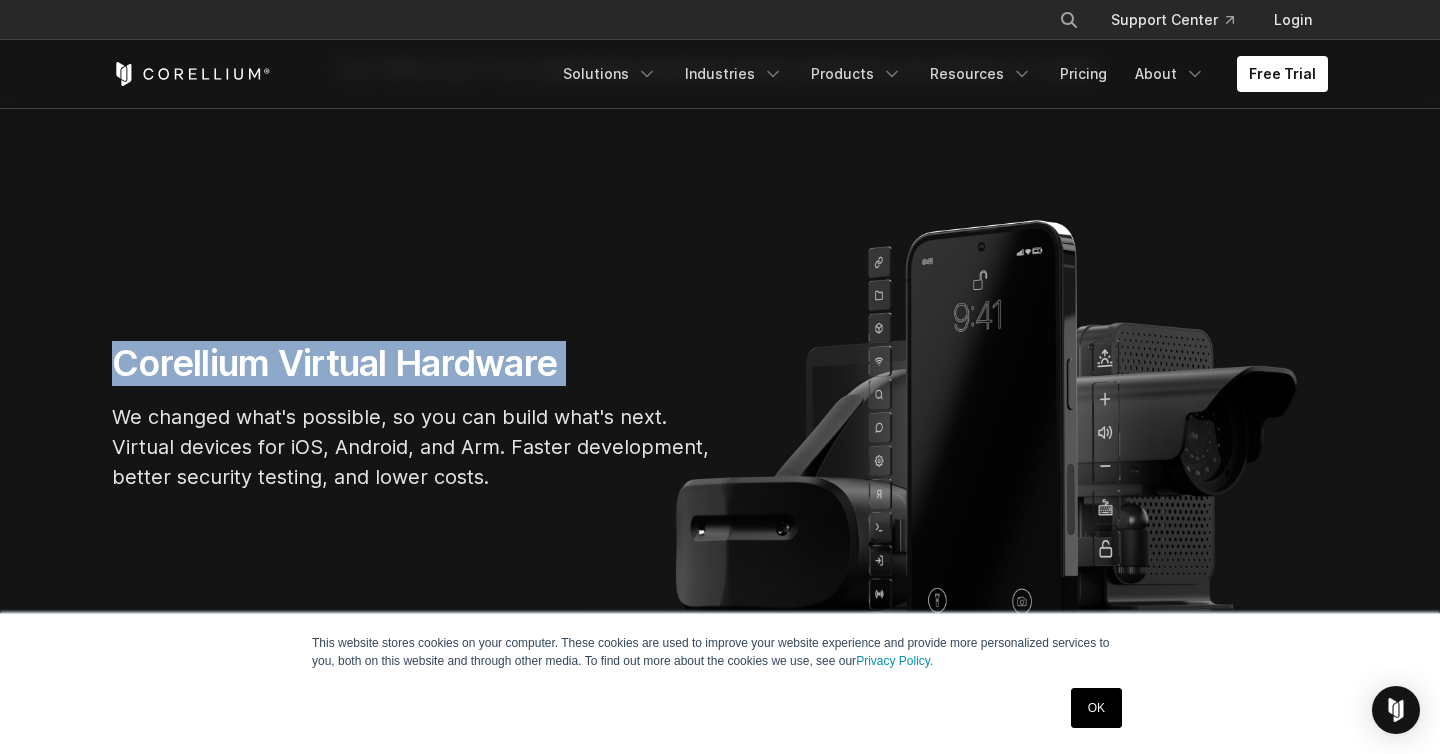 click on "Corellium Virtual Hardware" at bounding box center (412, 363) 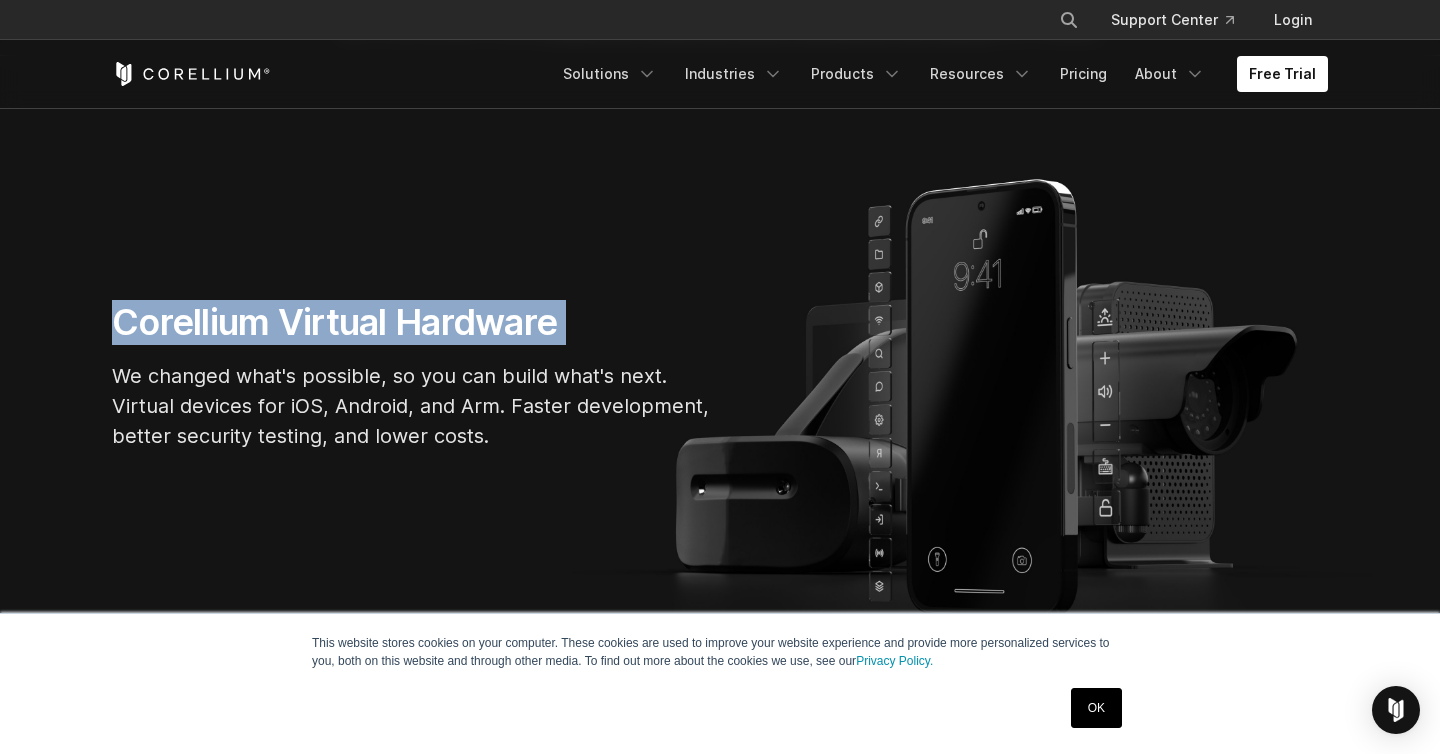scroll, scrollTop: 123, scrollLeft: 0, axis: vertical 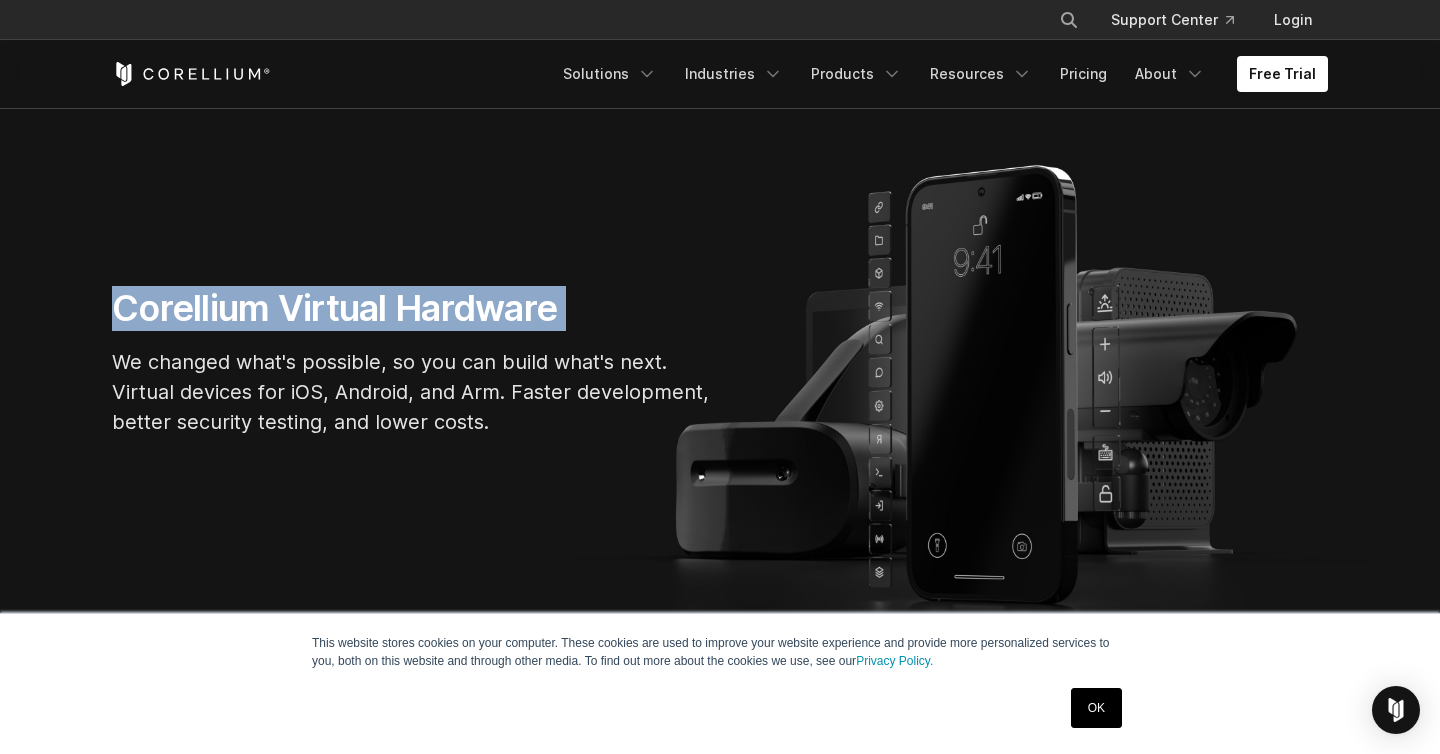 click on "Corellium Virtual Hardware
We changed what's possible, so you can build what's next. Virtual devices for iOS, Android, and Arm. Faster development, better security testing, and lower costs." at bounding box center (412, 369) 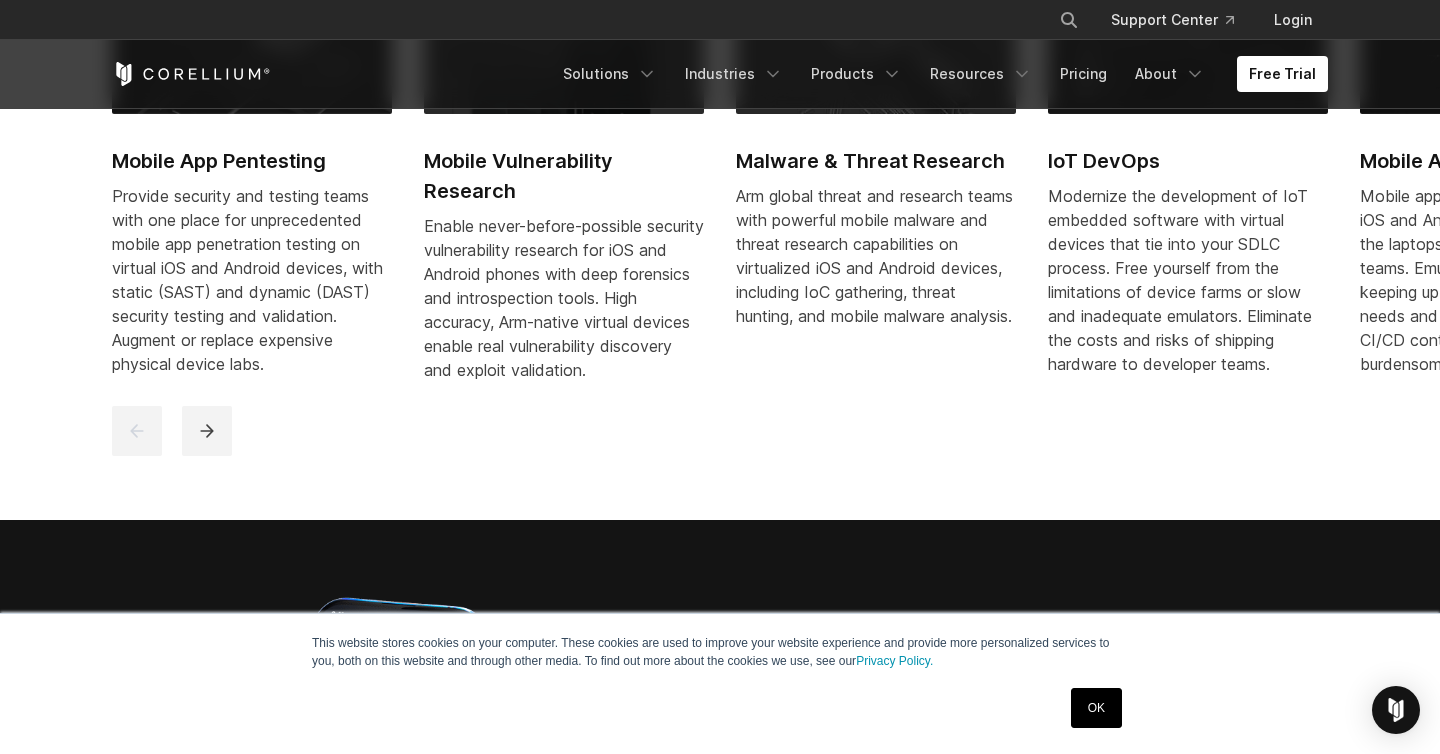 scroll, scrollTop: 1144, scrollLeft: 0, axis: vertical 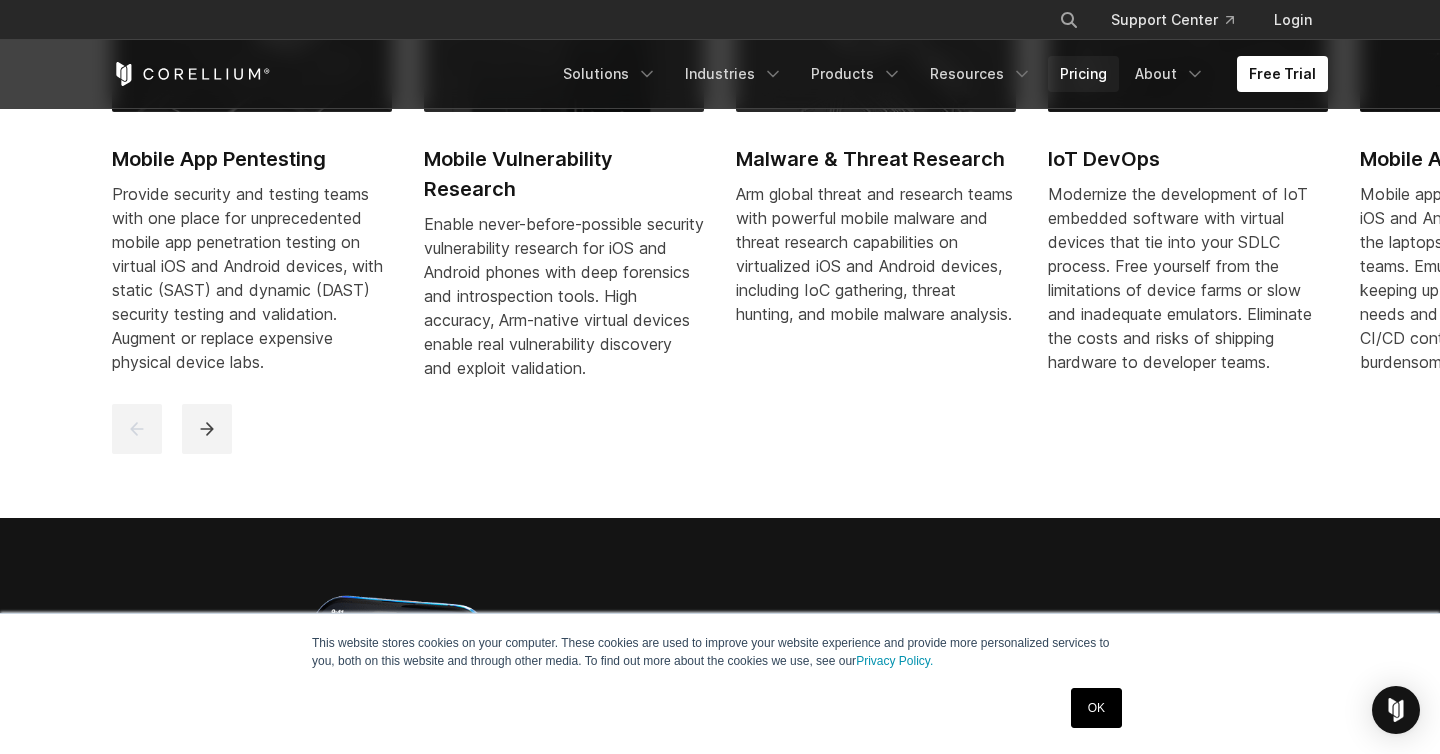 click on "Pricing" at bounding box center (1083, 74) 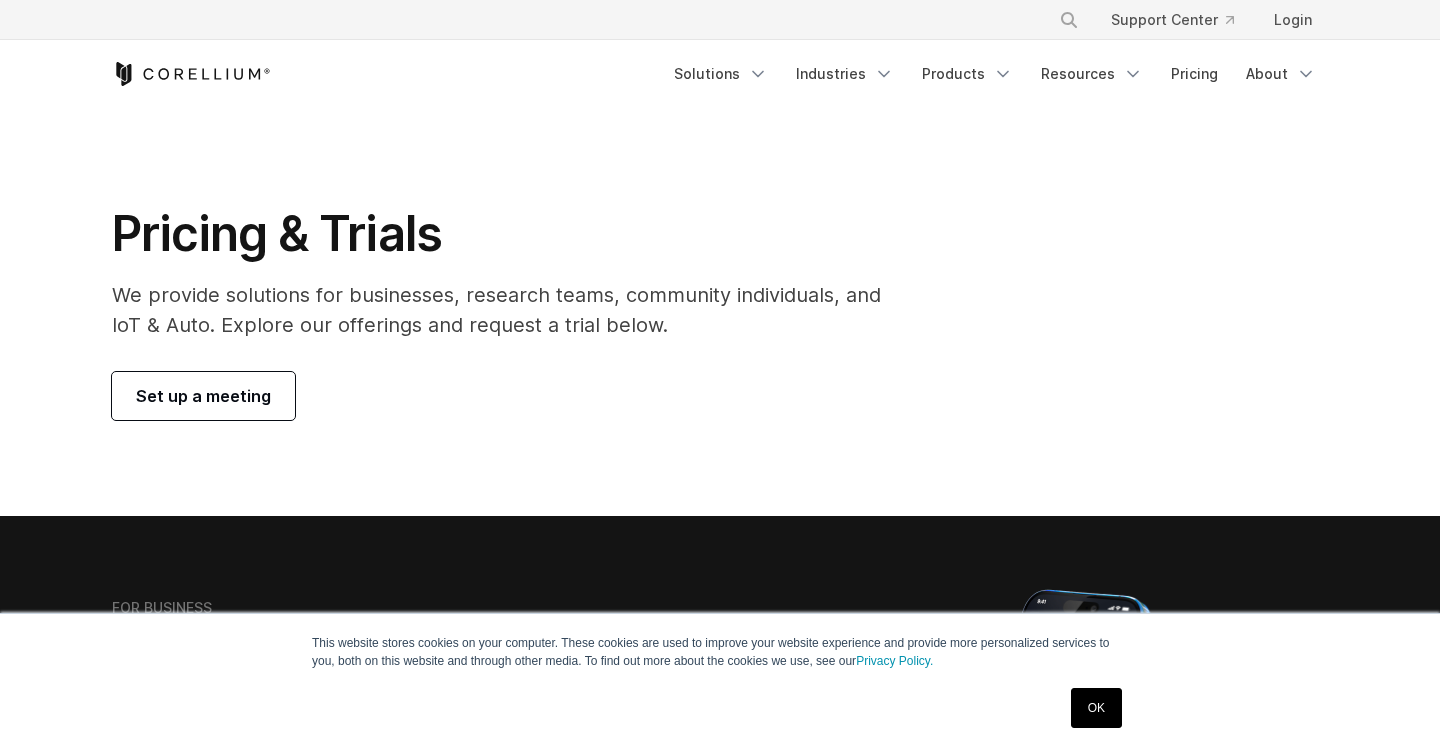 scroll, scrollTop: 0, scrollLeft: 0, axis: both 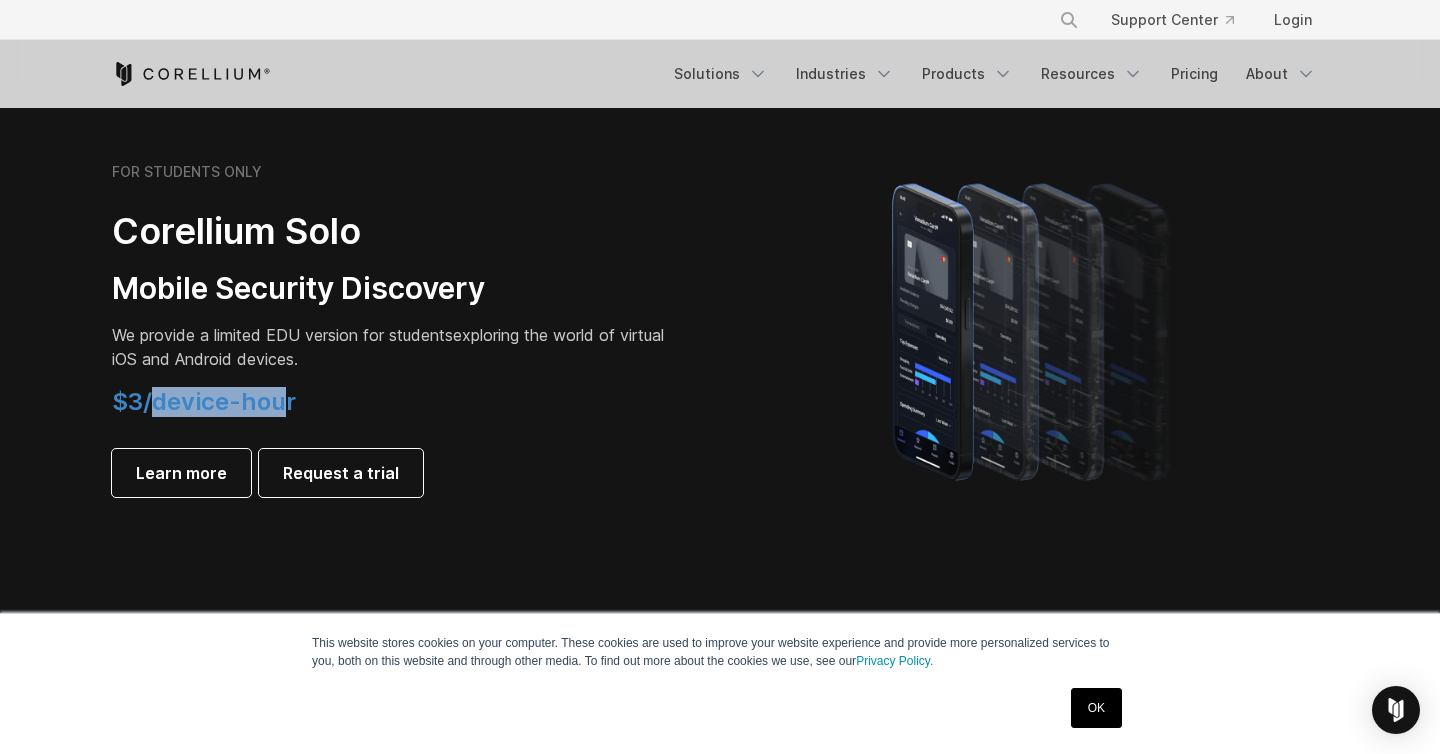 drag, startPoint x: 150, startPoint y: 408, endPoint x: 294, endPoint y: 408, distance: 144 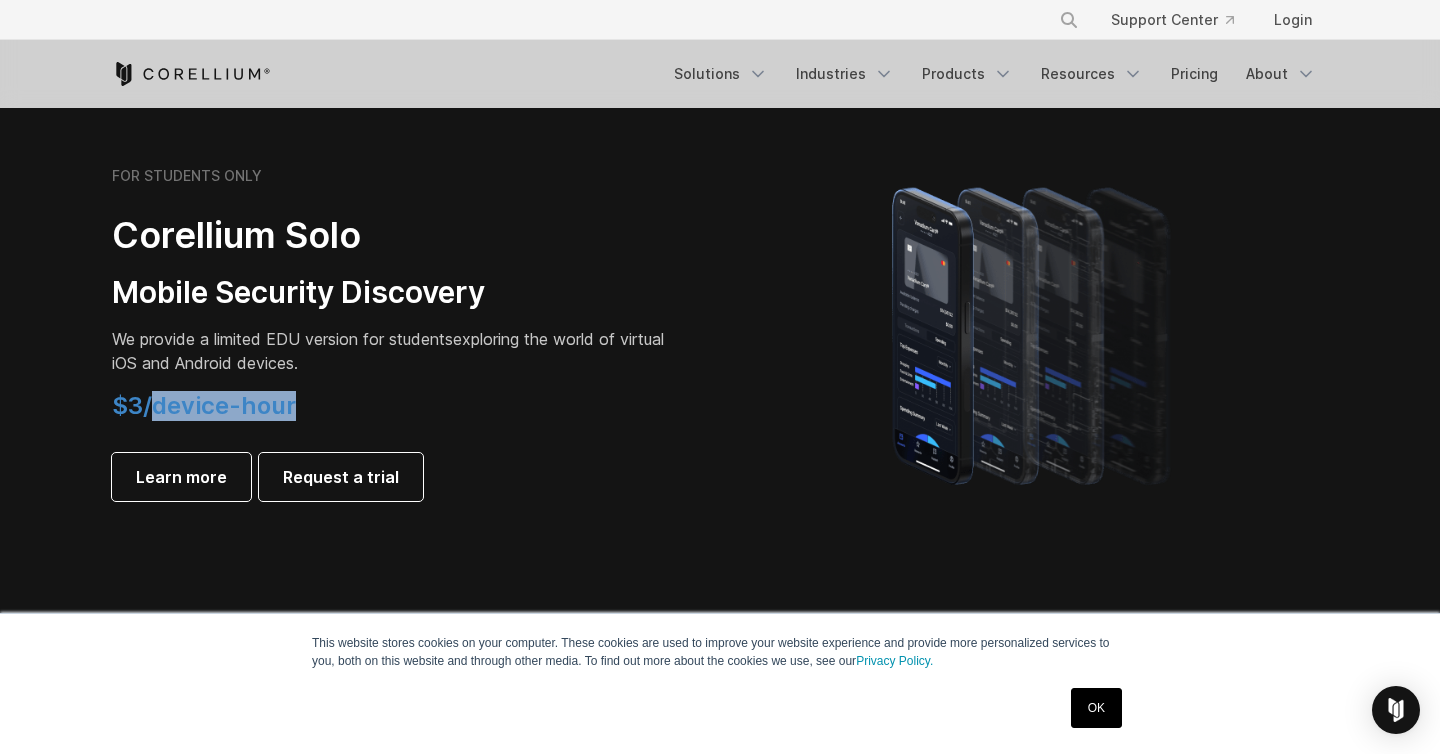 scroll, scrollTop: 1375, scrollLeft: 0, axis: vertical 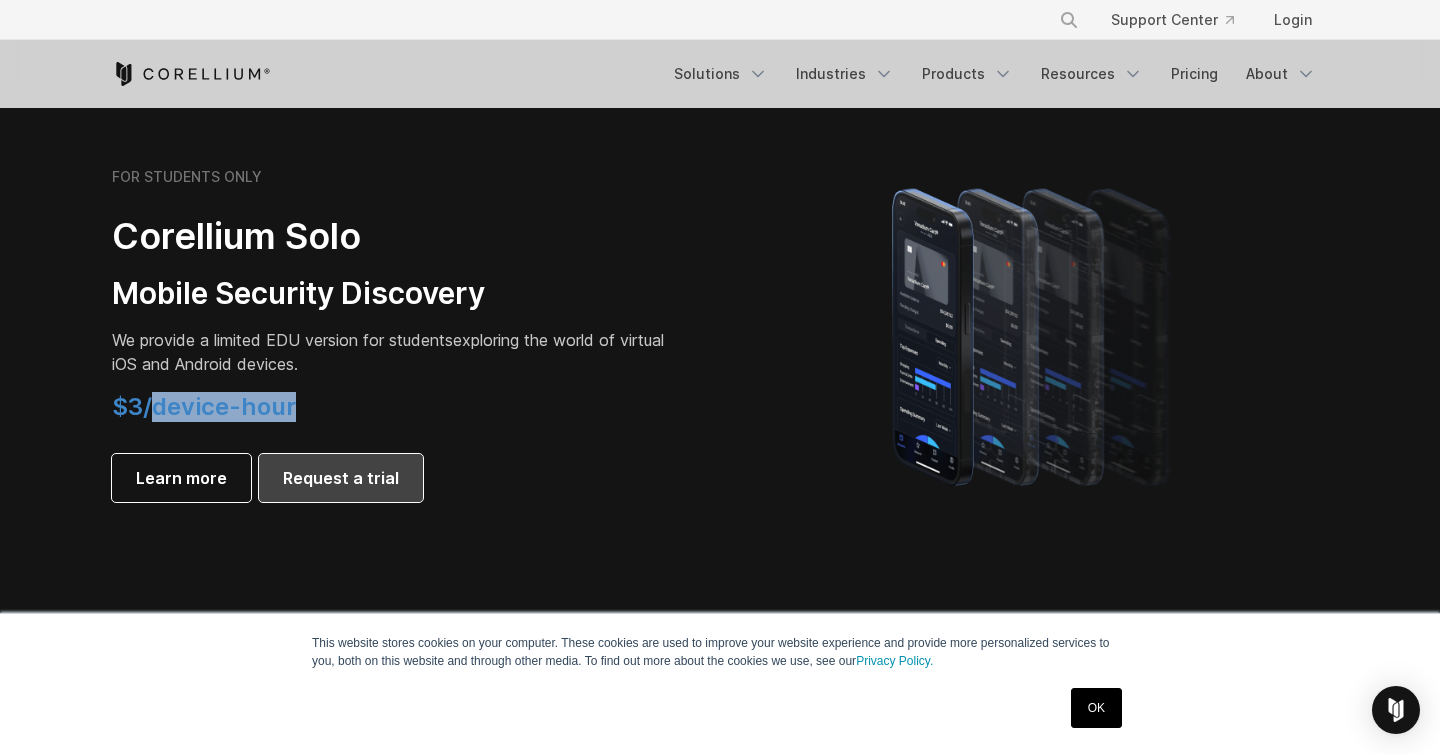 click on "Request a trial" at bounding box center [341, 478] 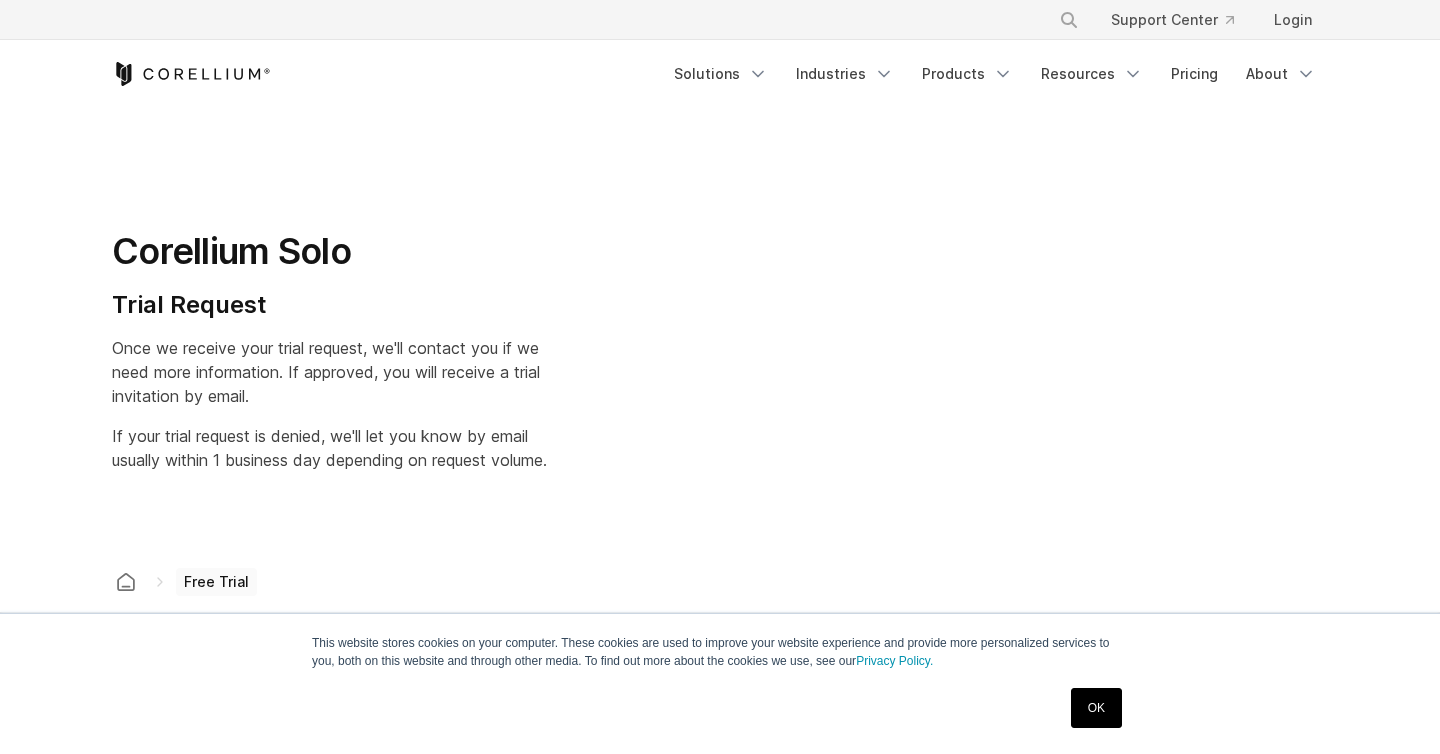 scroll, scrollTop: 0, scrollLeft: 0, axis: both 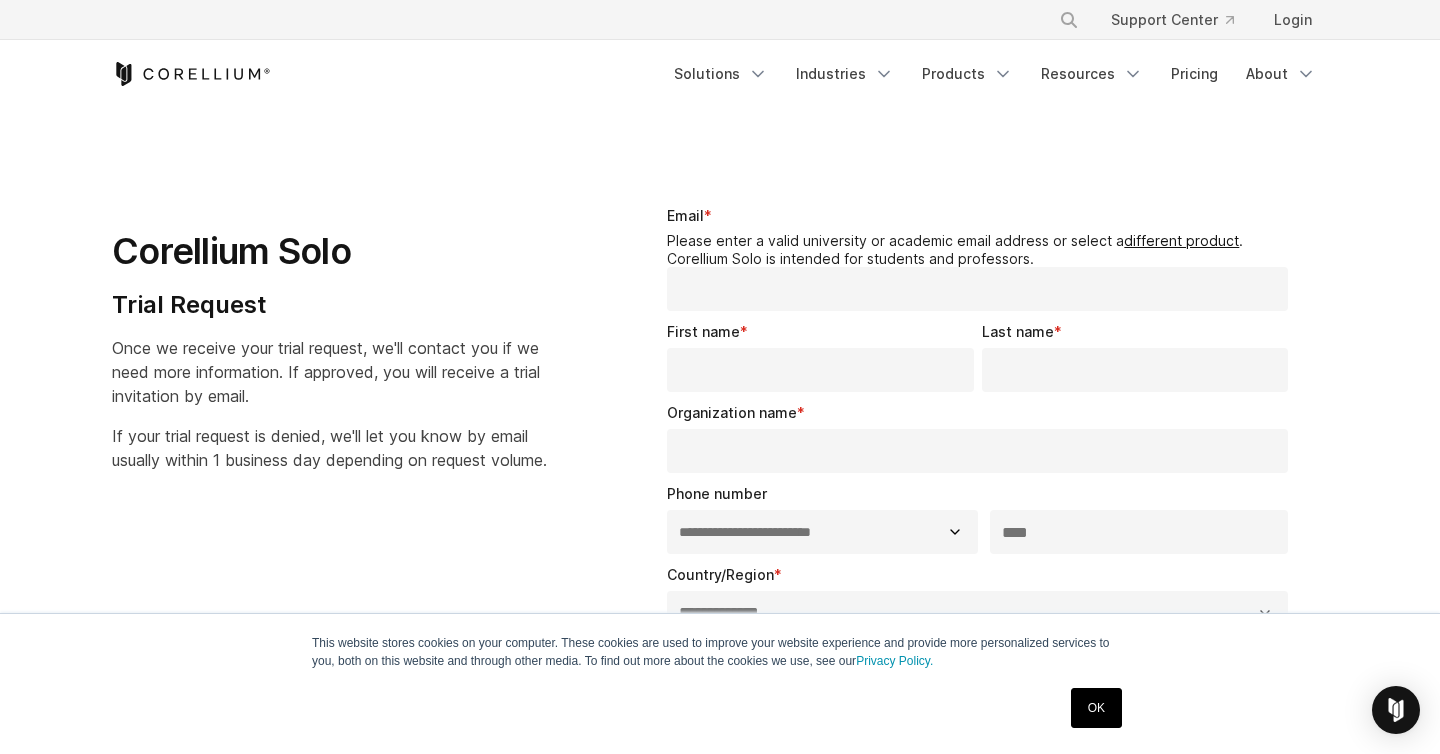 click 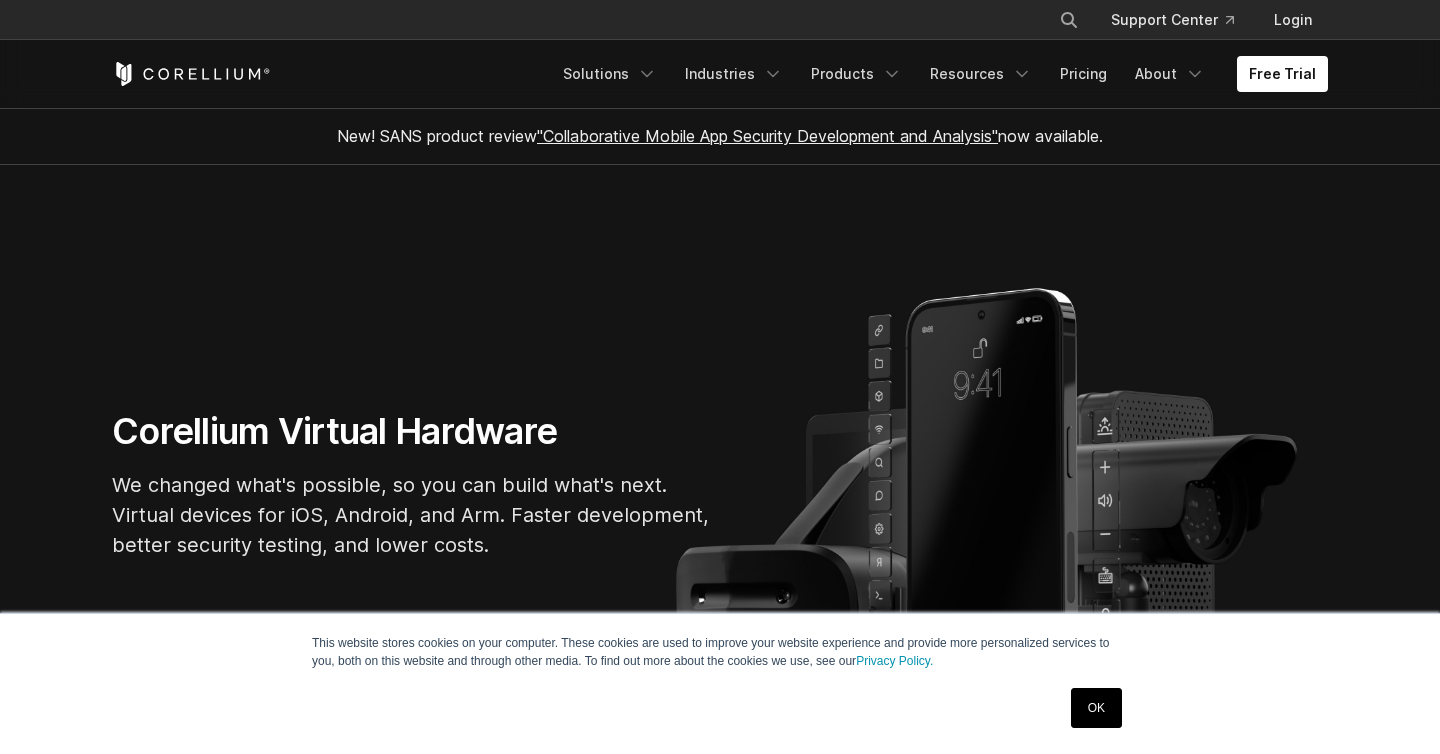 scroll, scrollTop: 0, scrollLeft: 0, axis: both 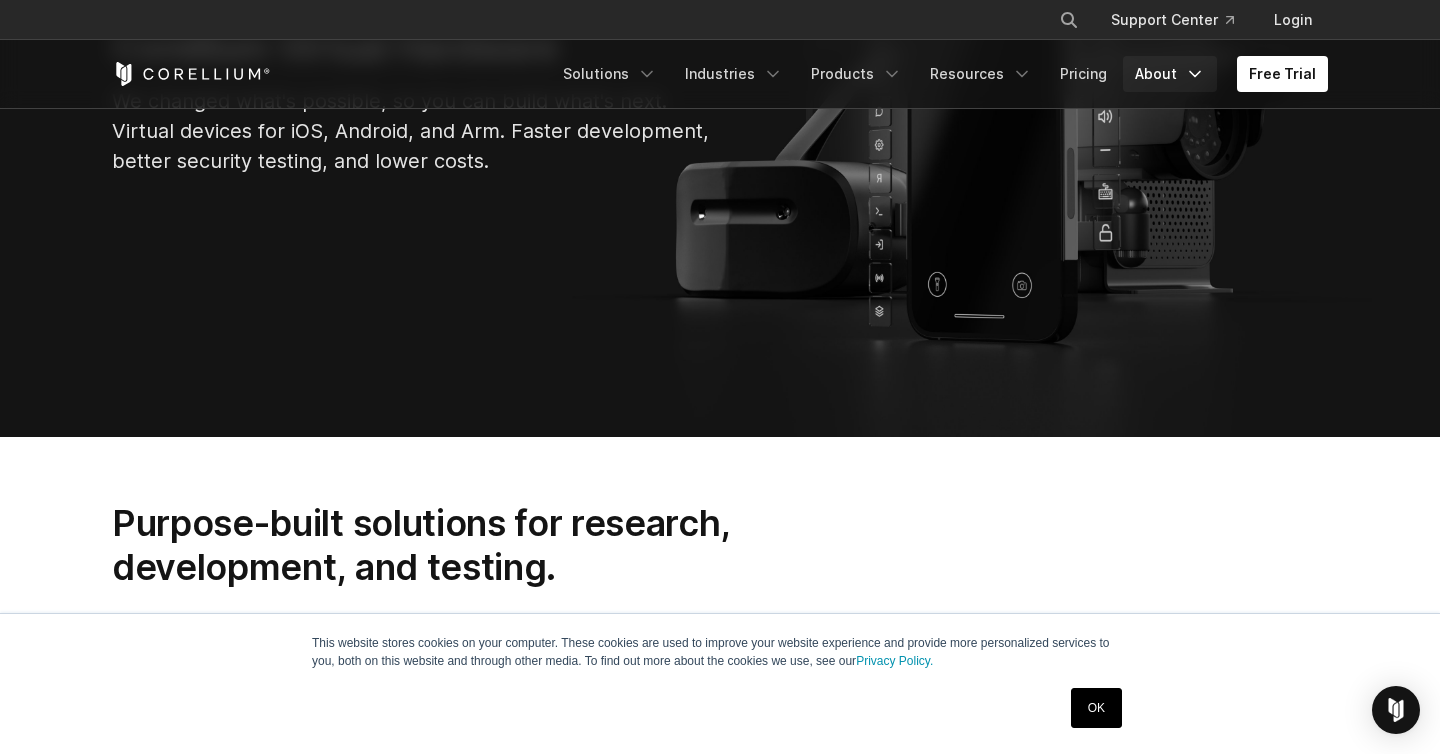 click on "About" at bounding box center (1170, 74) 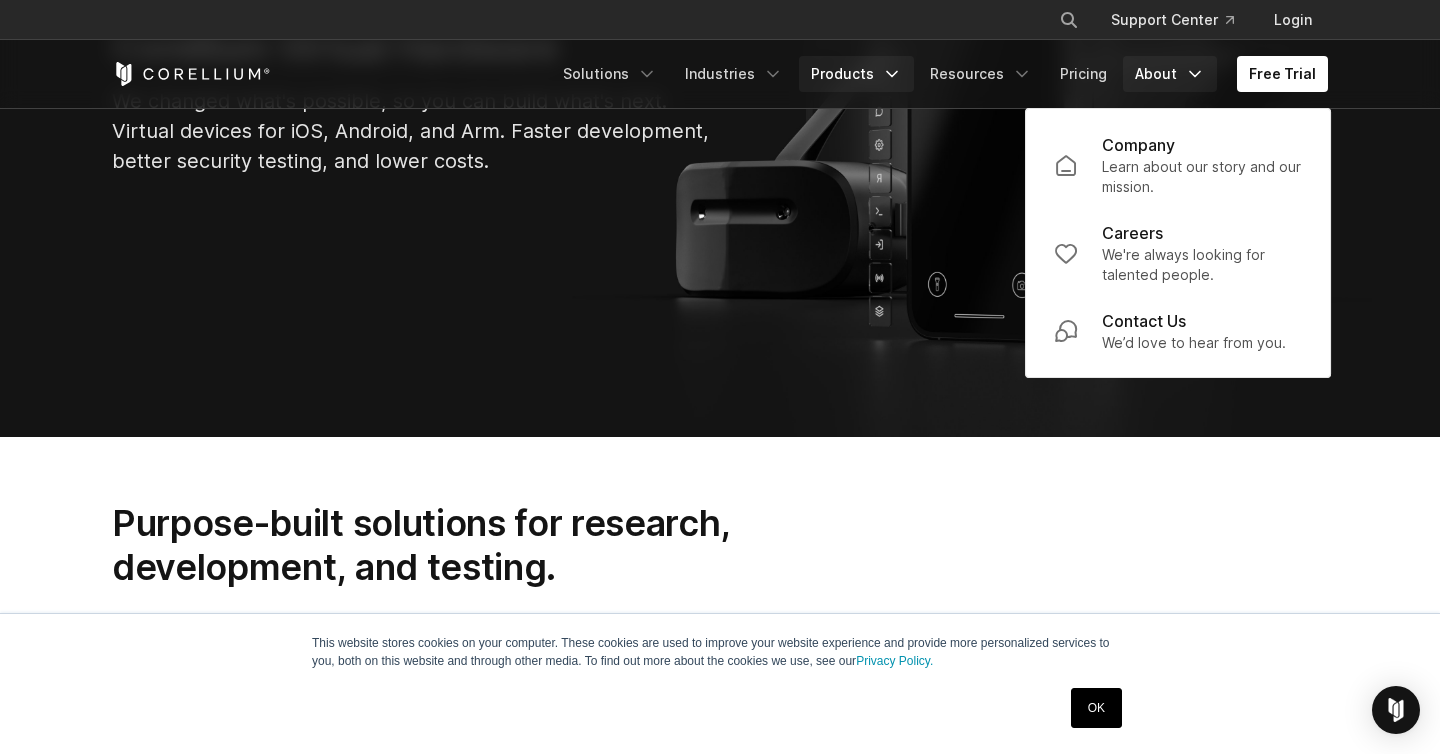 click on "Products" at bounding box center (856, 74) 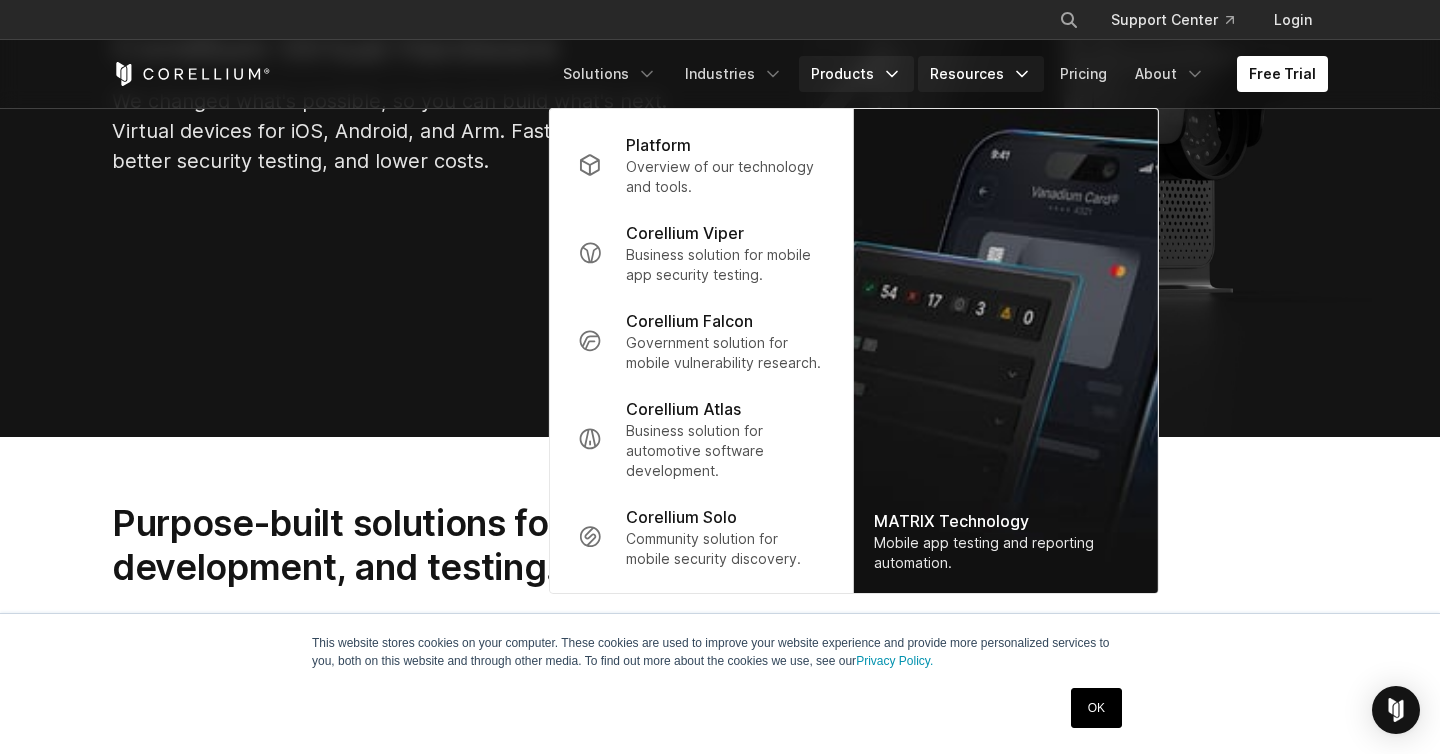 click on "Resources" at bounding box center [981, 74] 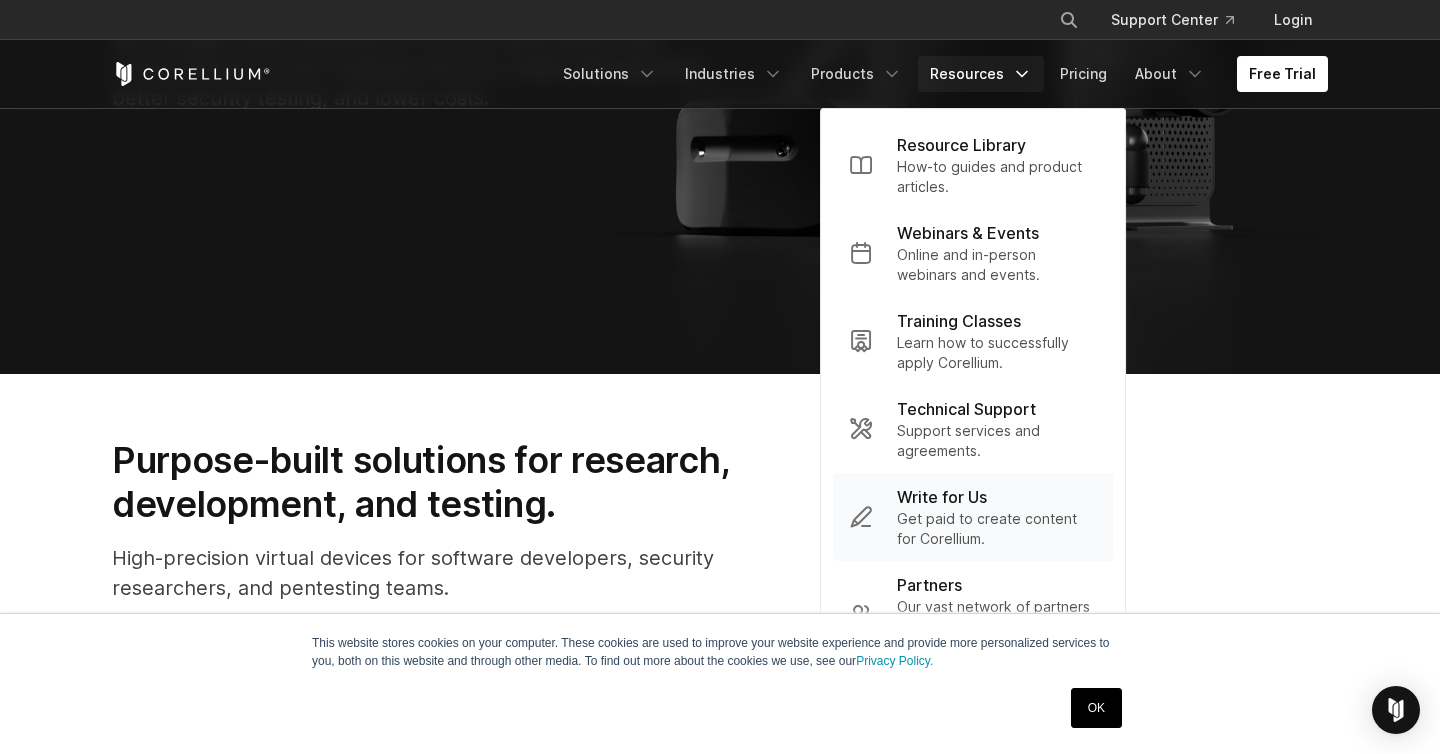 scroll, scrollTop: 421, scrollLeft: 0, axis: vertical 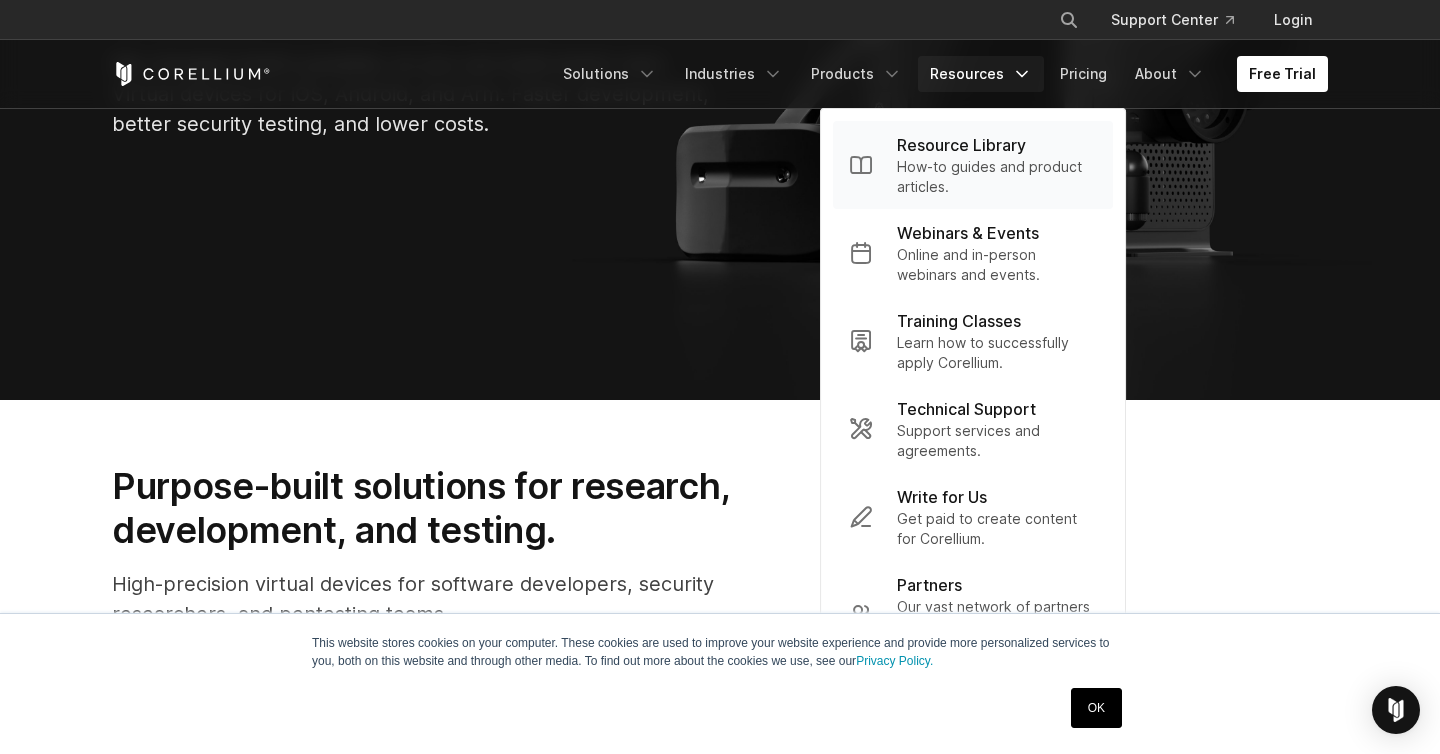 click on "Resource Library" at bounding box center (961, 145) 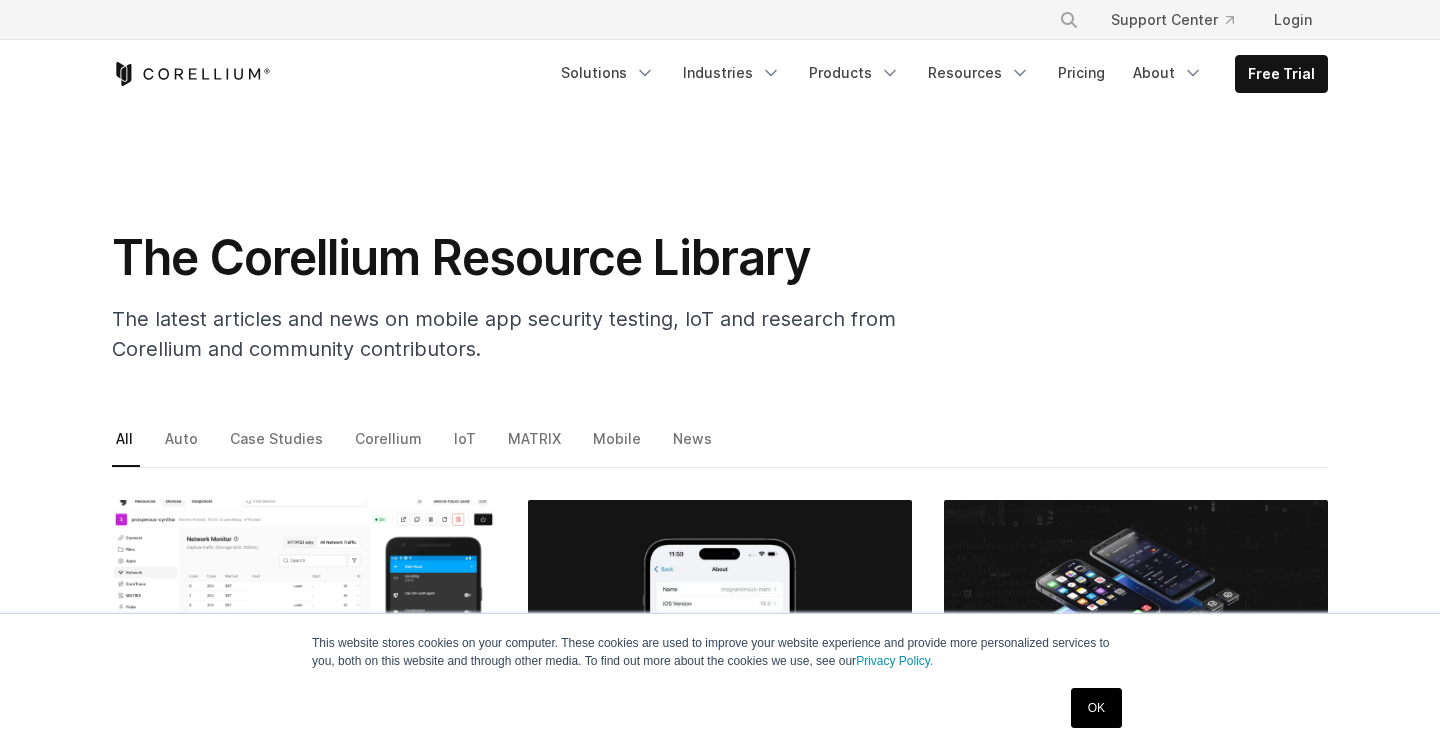 scroll, scrollTop: 0, scrollLeft: 0, axis: both 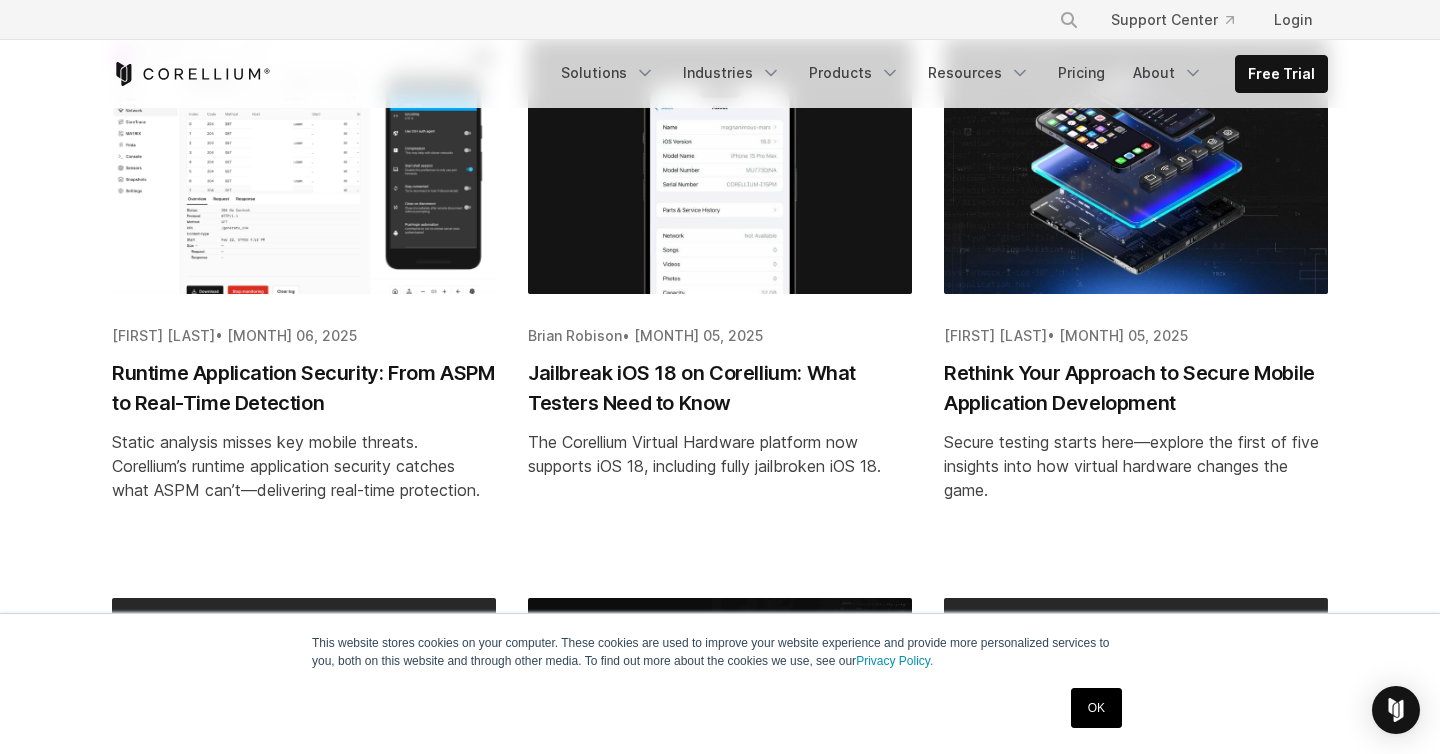 click on "Jailbreak iOS 18 on Corellium: What Testers Need to Know" at bounding box center [720, 388] 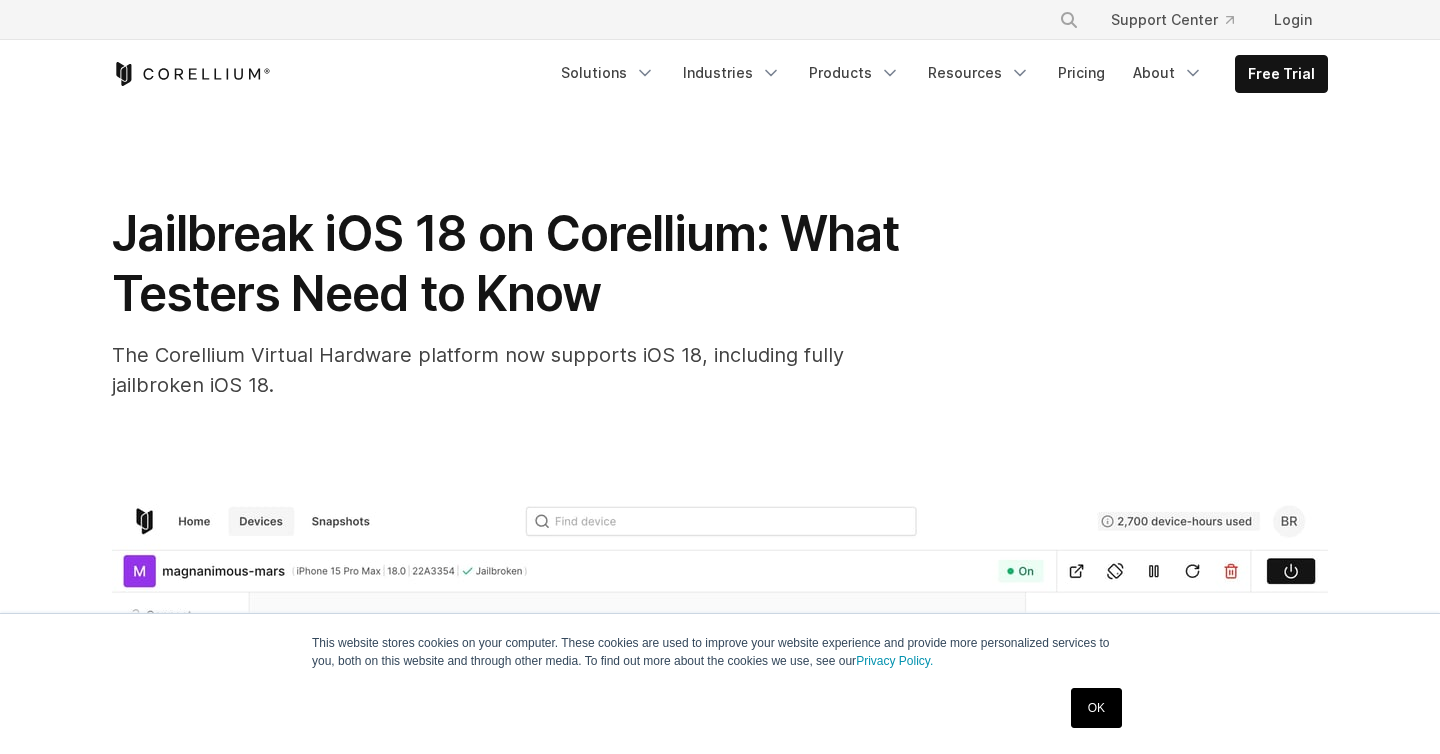 scroll, scrollTop: 0, scrollLeft: 0, axis: both 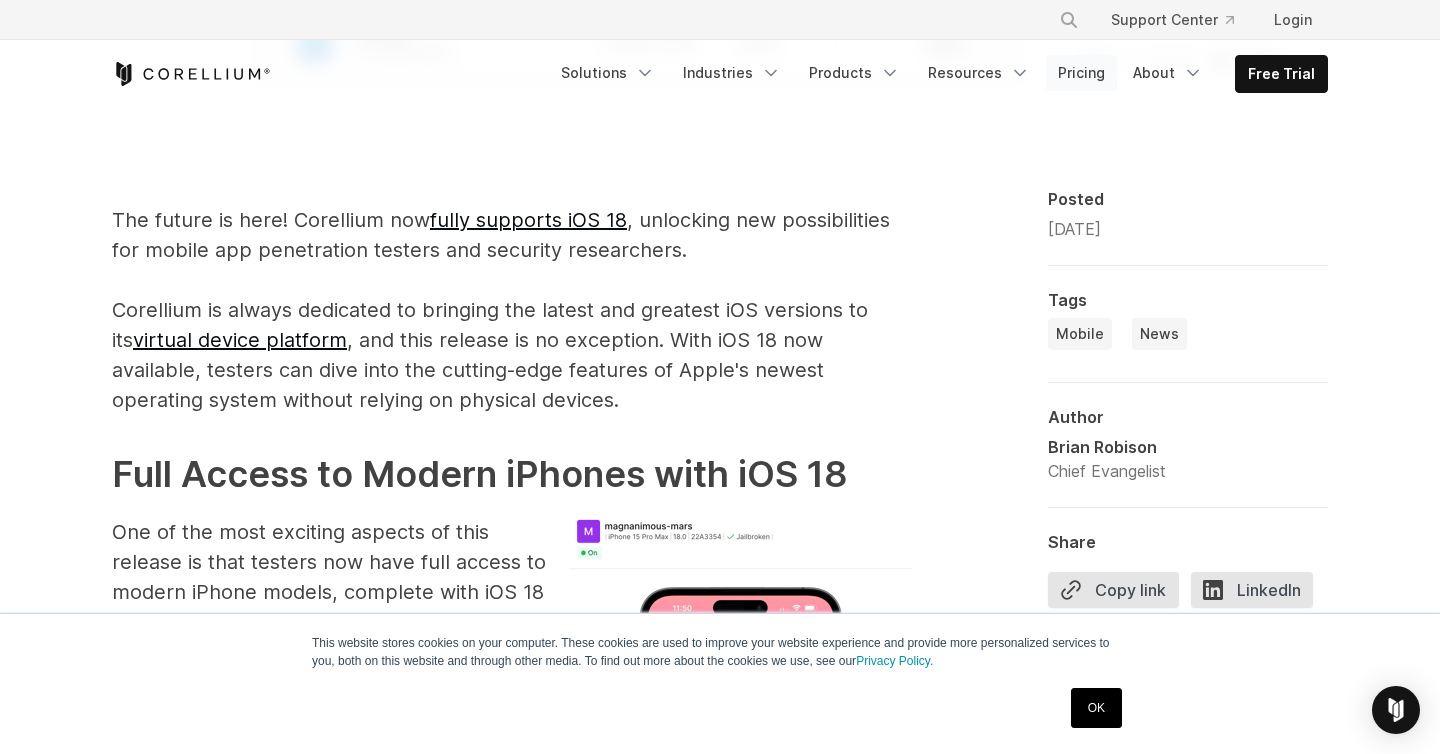 click on "Pricing" at bounding box center [1081, 73] 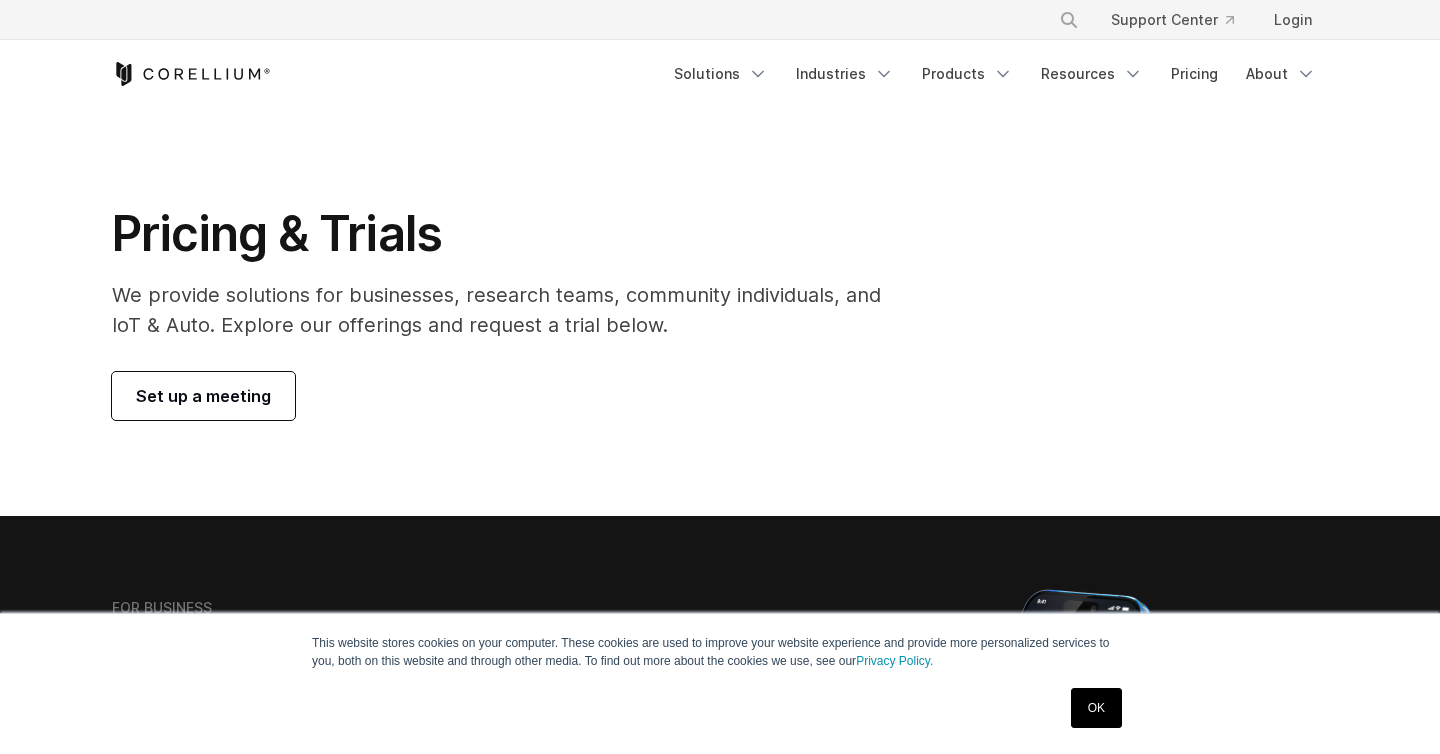 scroll, scrollTop: 0, scrollLeft: 0, axis: both 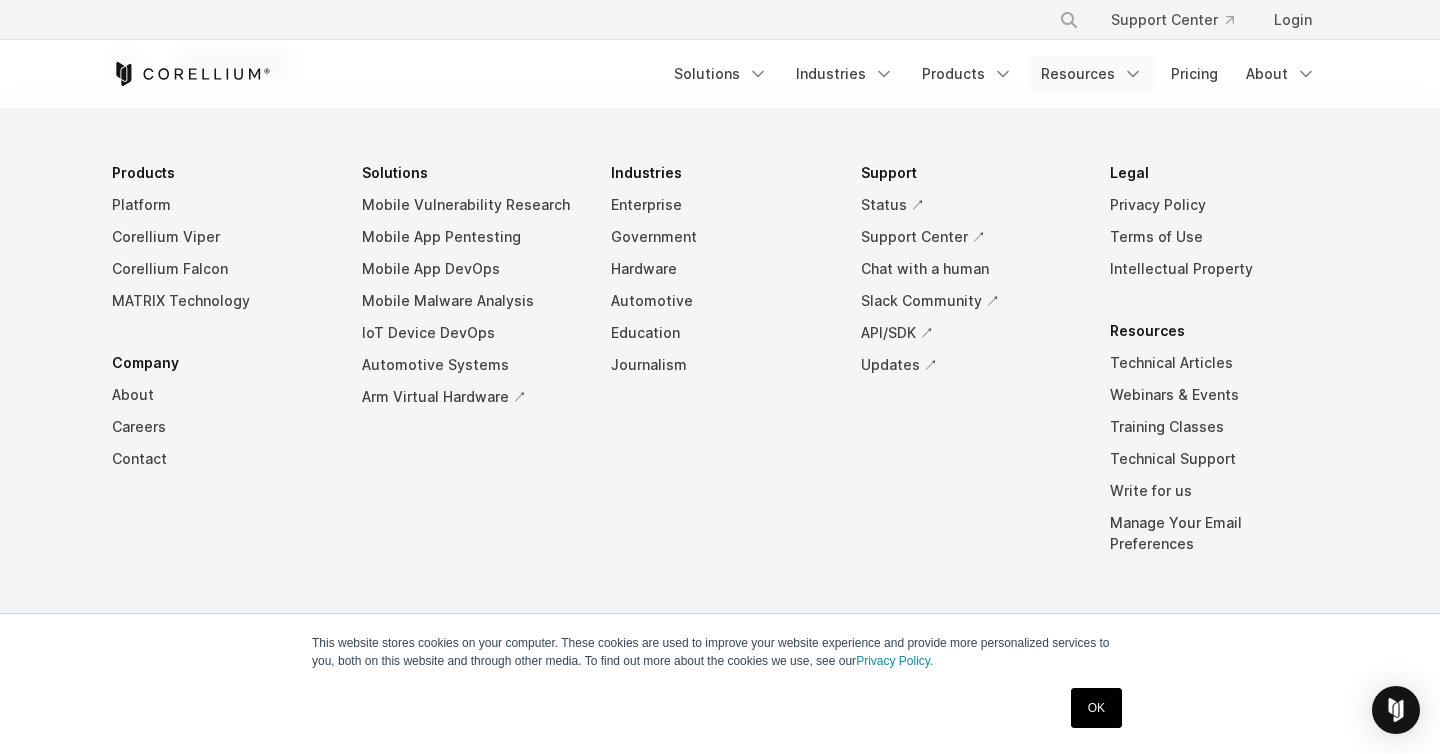 click on "Resources" at bounding box center [1092, 74] 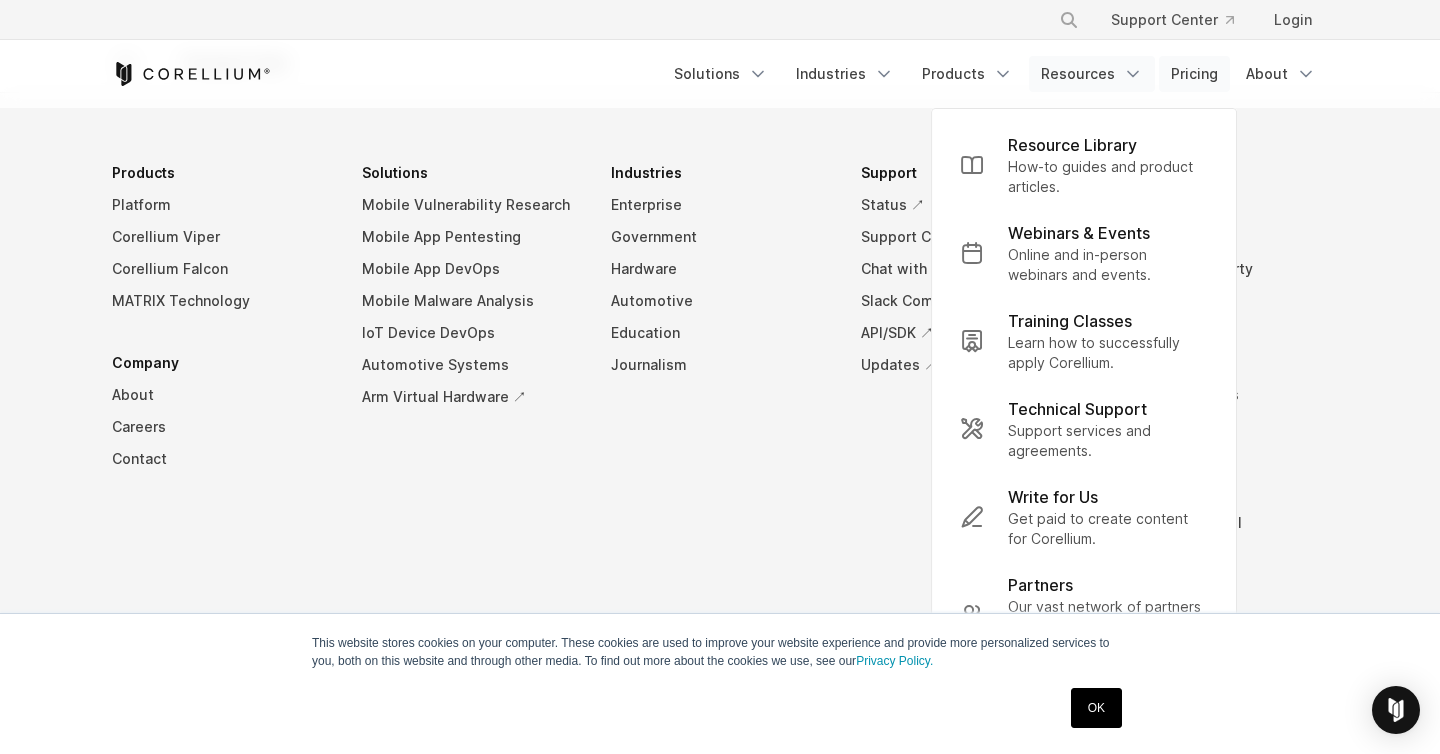 click on "Pricing" at bounding box center (1194, 74) 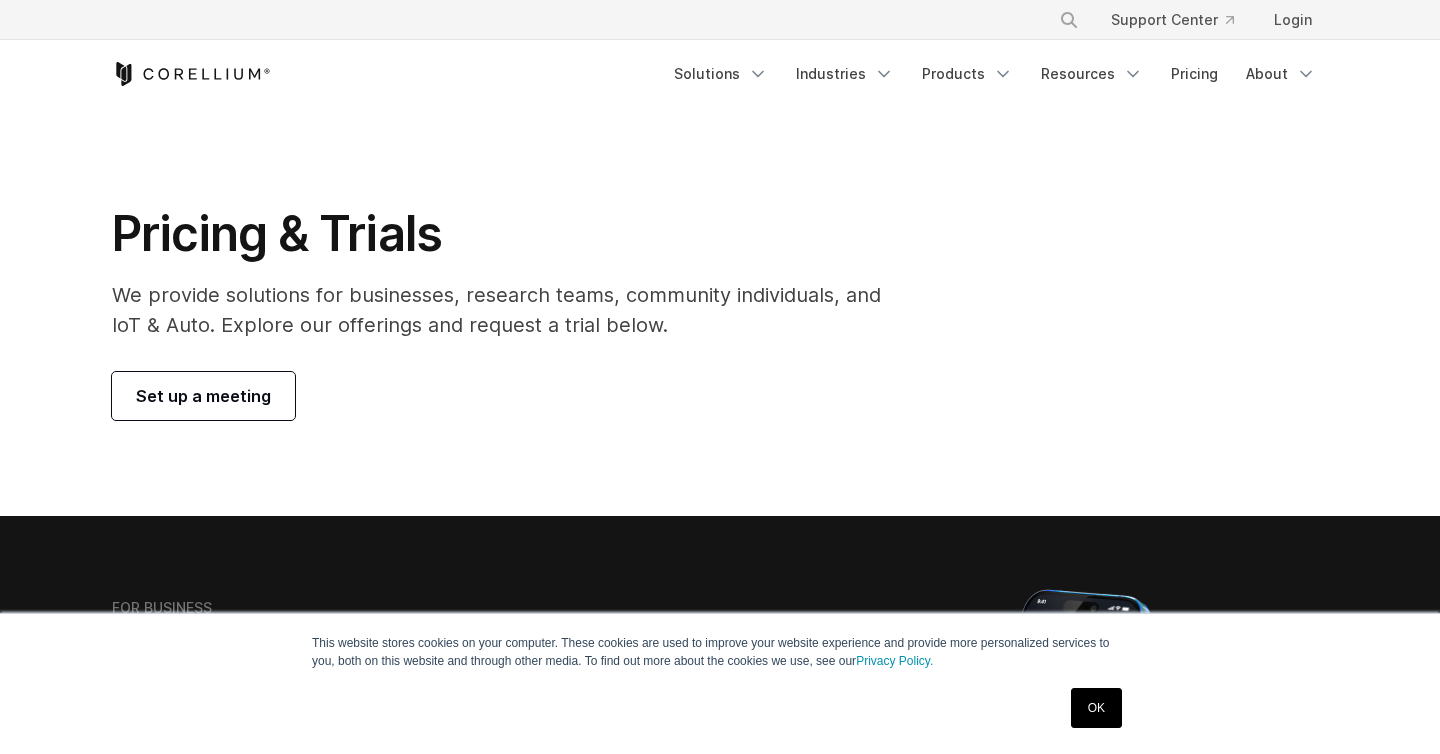 scroll, scrollTop: 0, scrollLeft: 0, axis: both 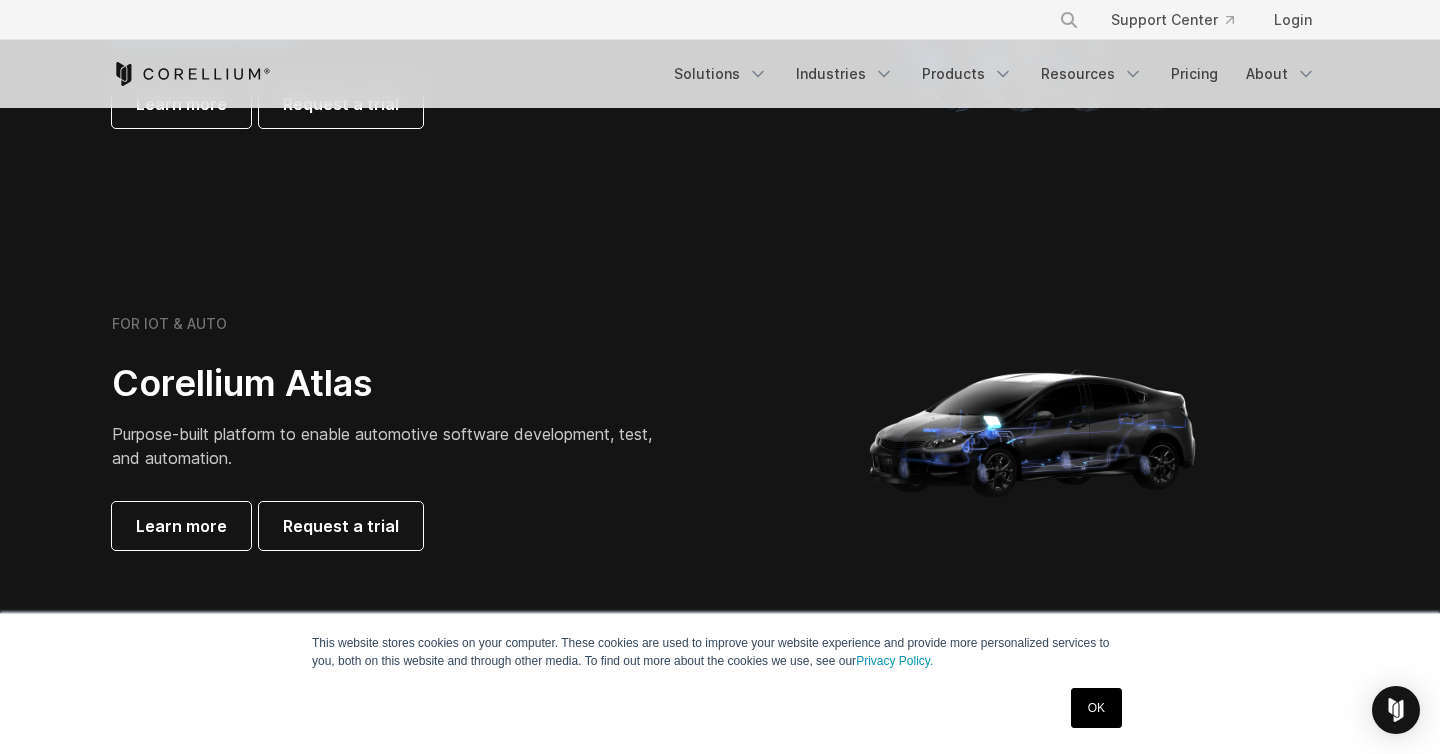 click on "OK" at bounding box center [1096, 708] 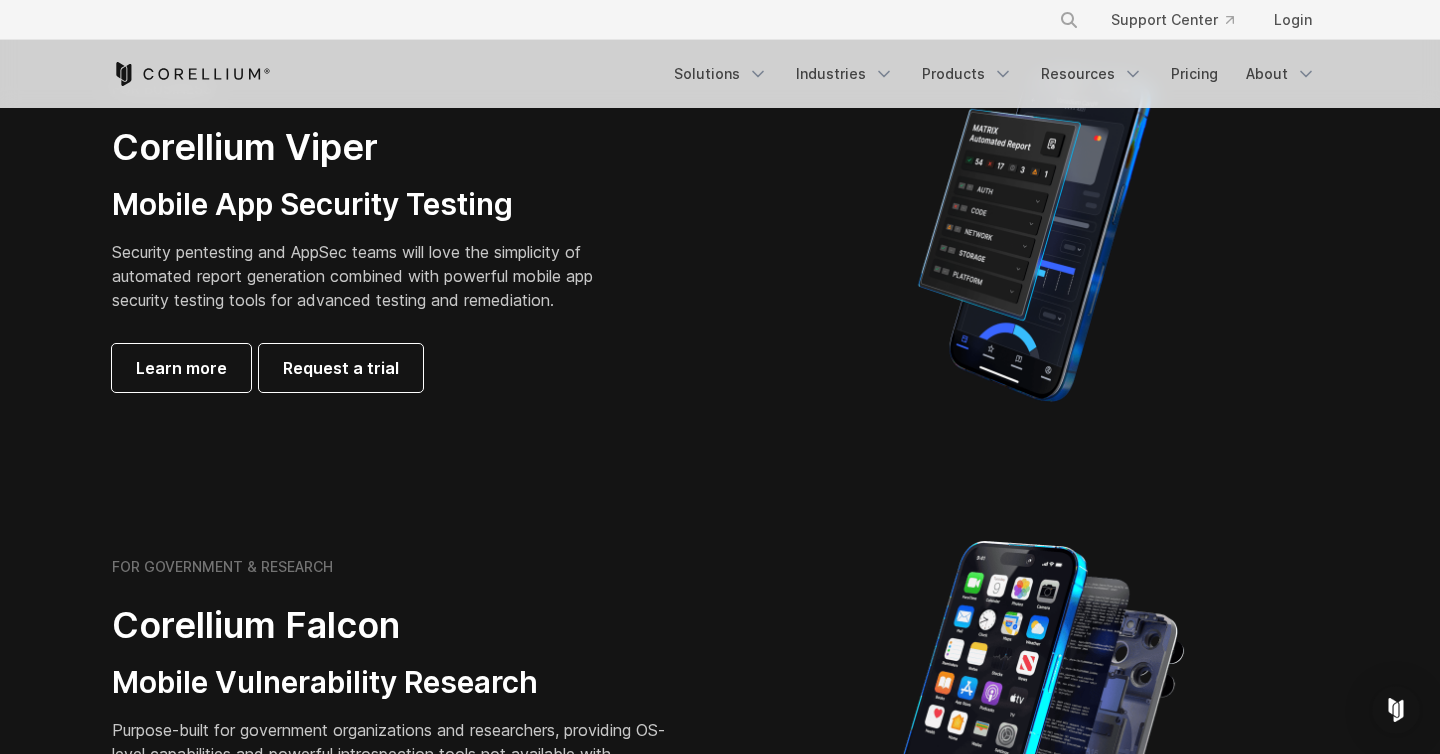 scroll, scrollTop: 0, scrollLeft: 0, axis: both 